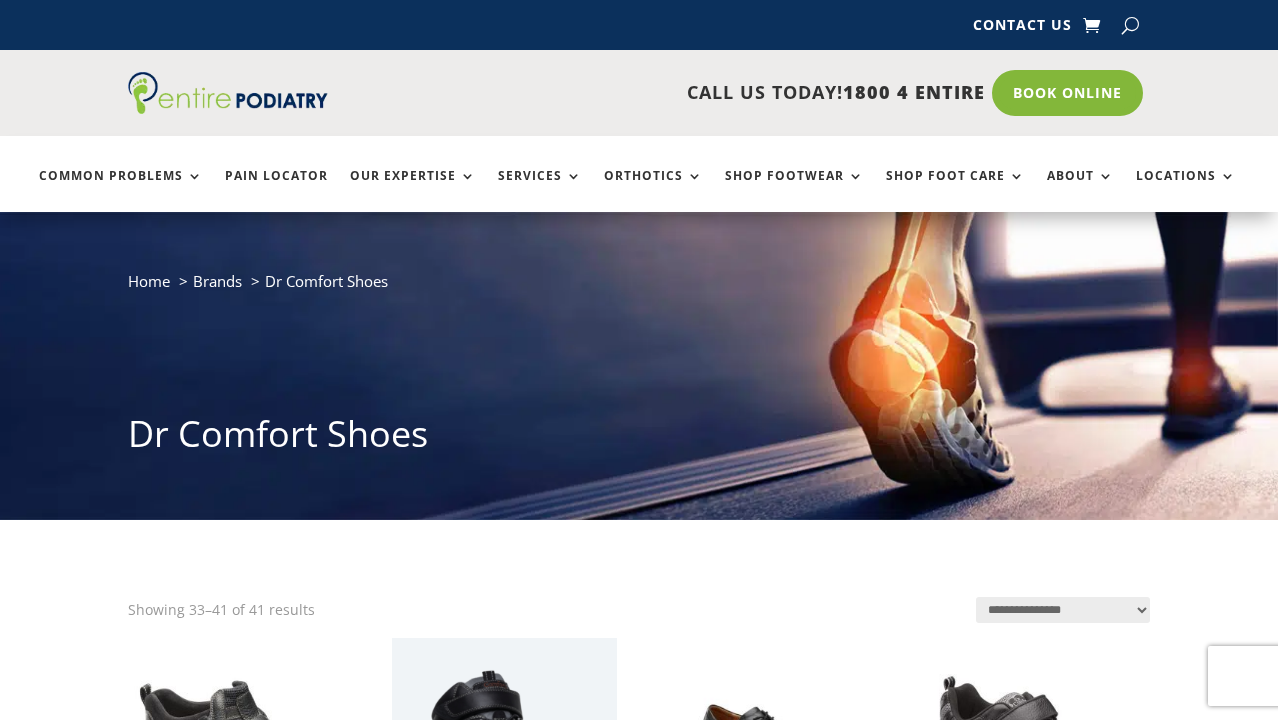 scroll, scrollTop: 0, scrollLeft: 0, axis: both 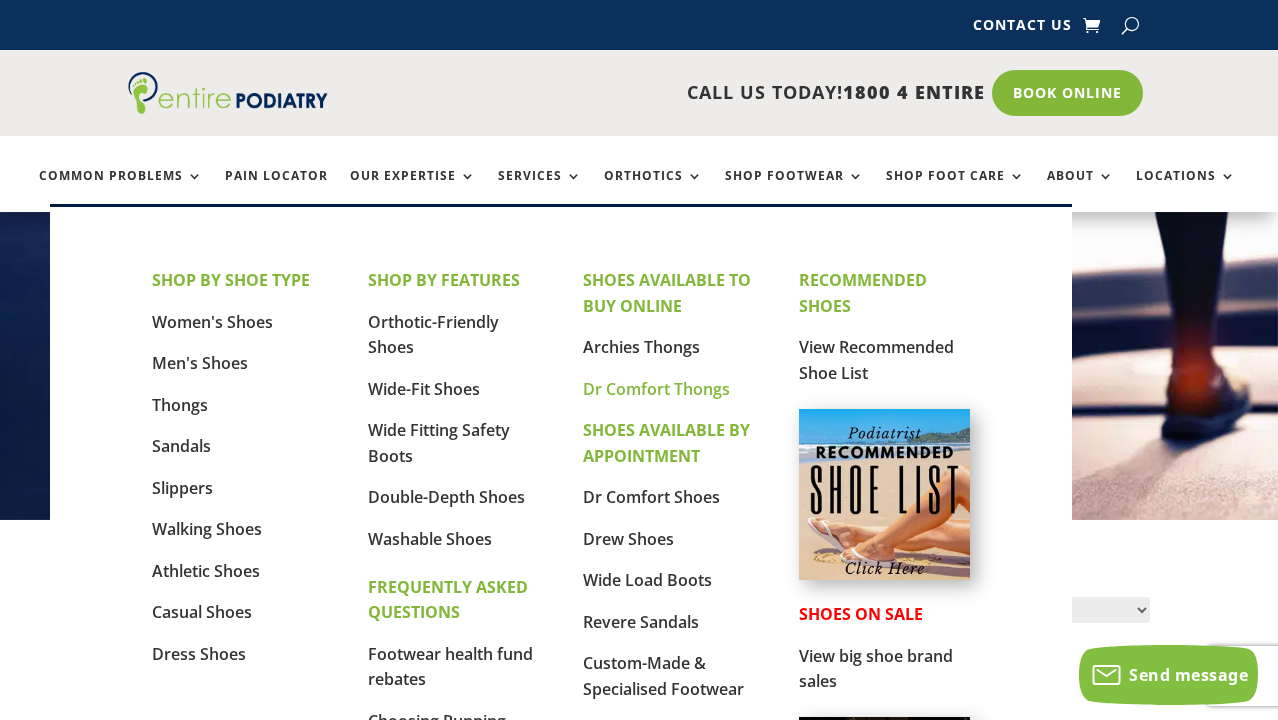 click on "Dr Comfort Thongs" at bounding box center (656, 389) 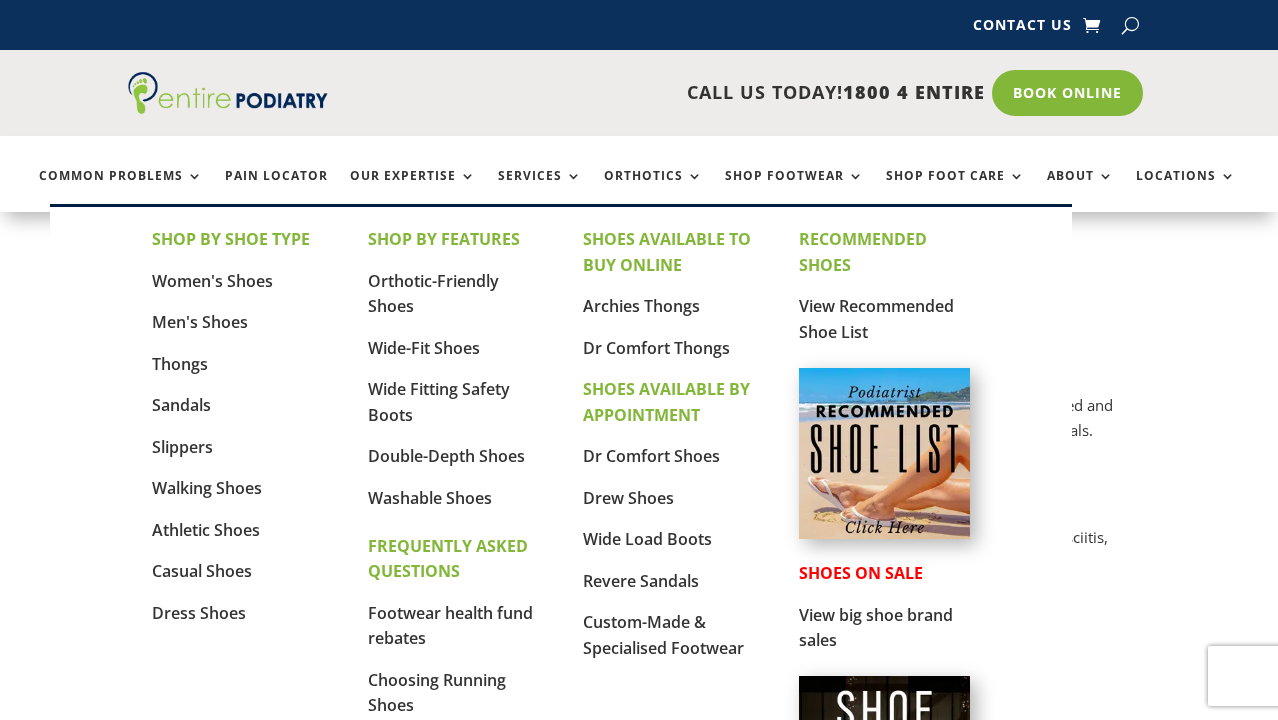 scroll, scrollTop: 0, scrollLeft: 0, axis: both 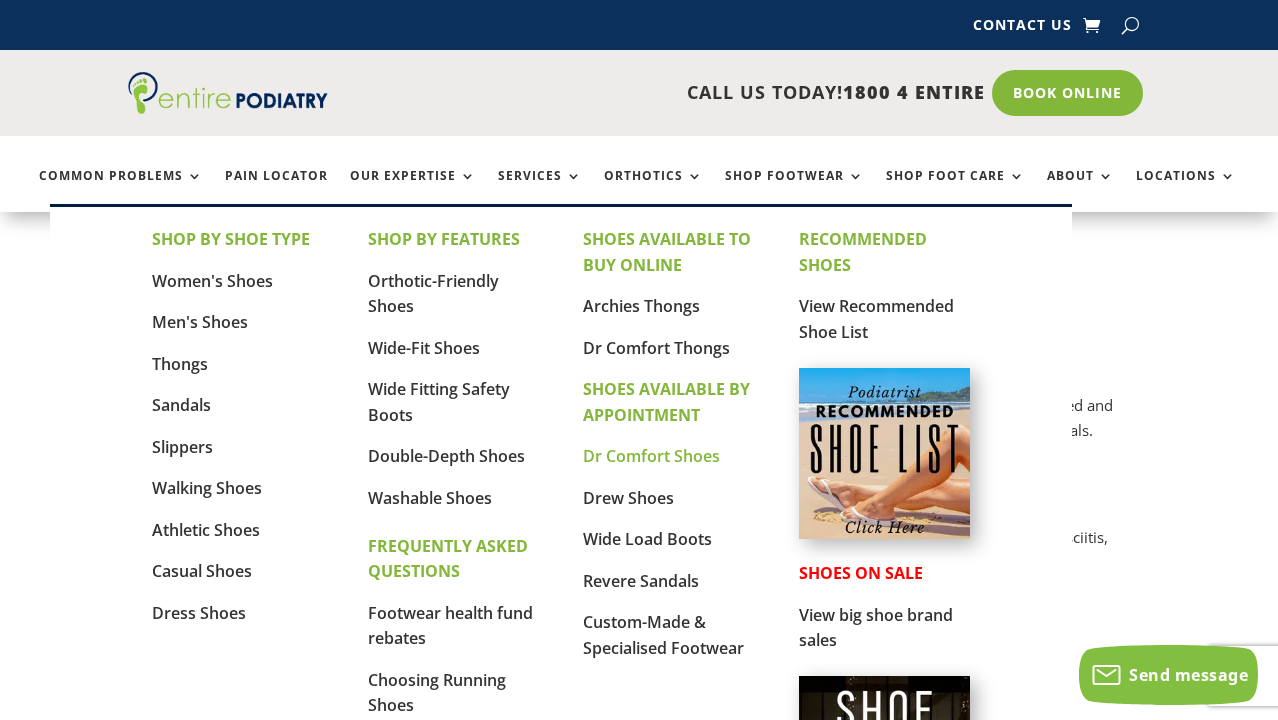 click on "Dr Comfort Shoes" at bounding box center (651, 456) 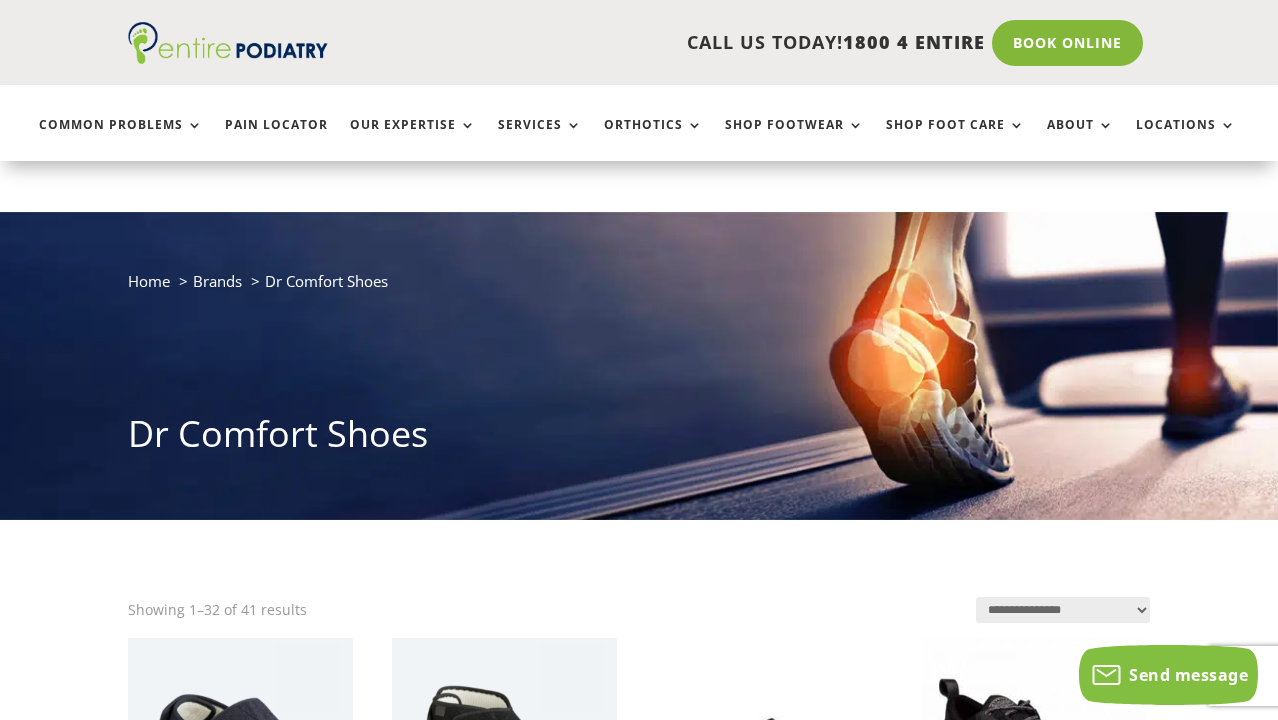 scroll, scrollTop: 2686, scrollLeft: 0, axis: vertical 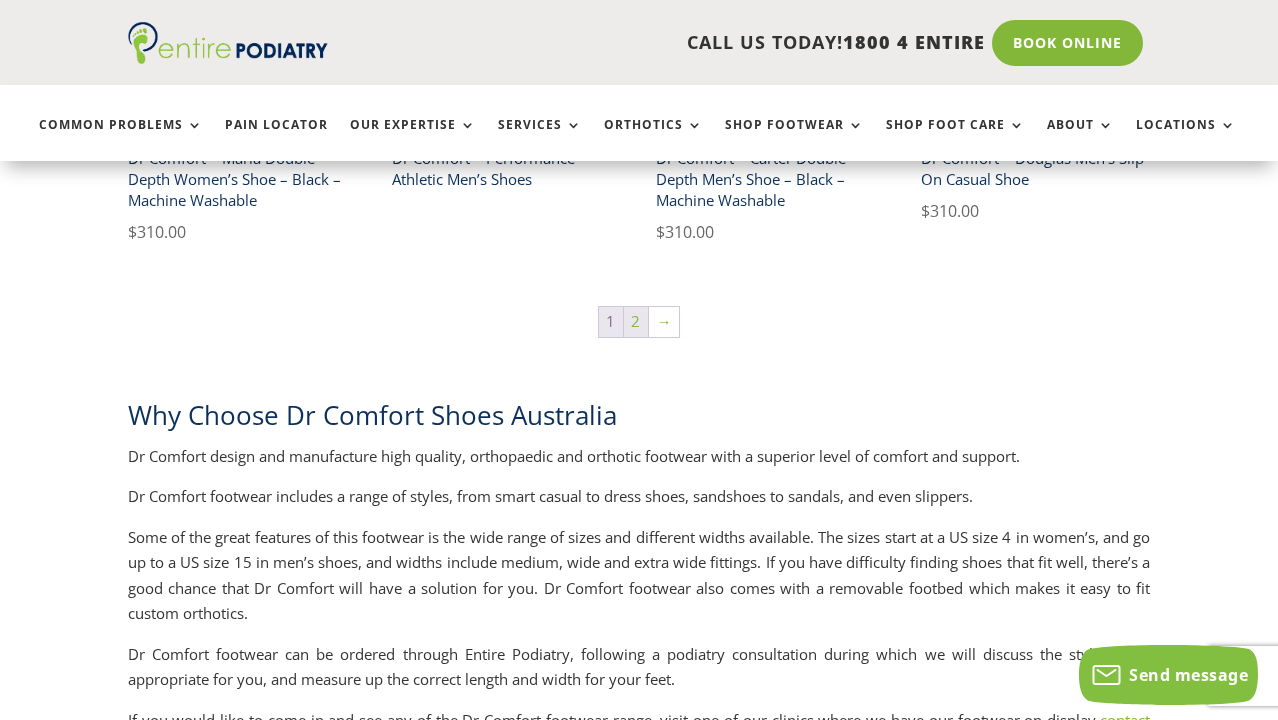 click on "2" at bounding box center (636, 322) 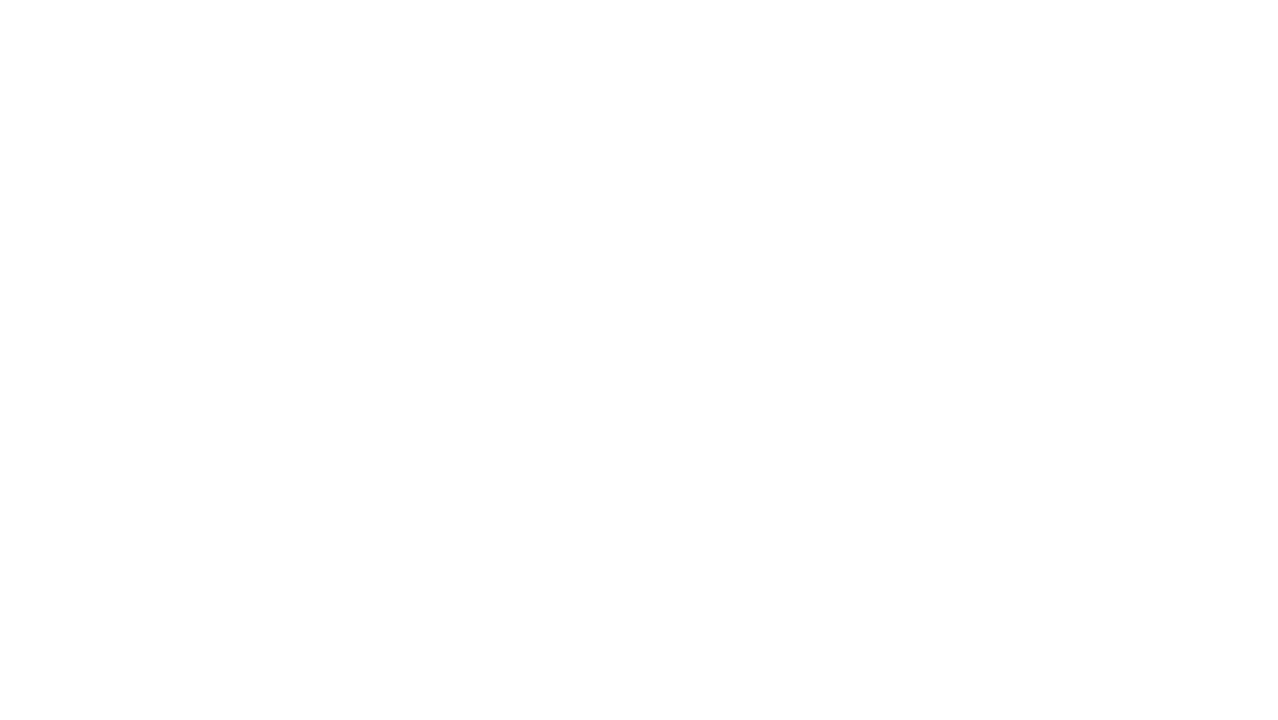 scroll, scrollTop: 0, scrollLeft: 0, axis: both 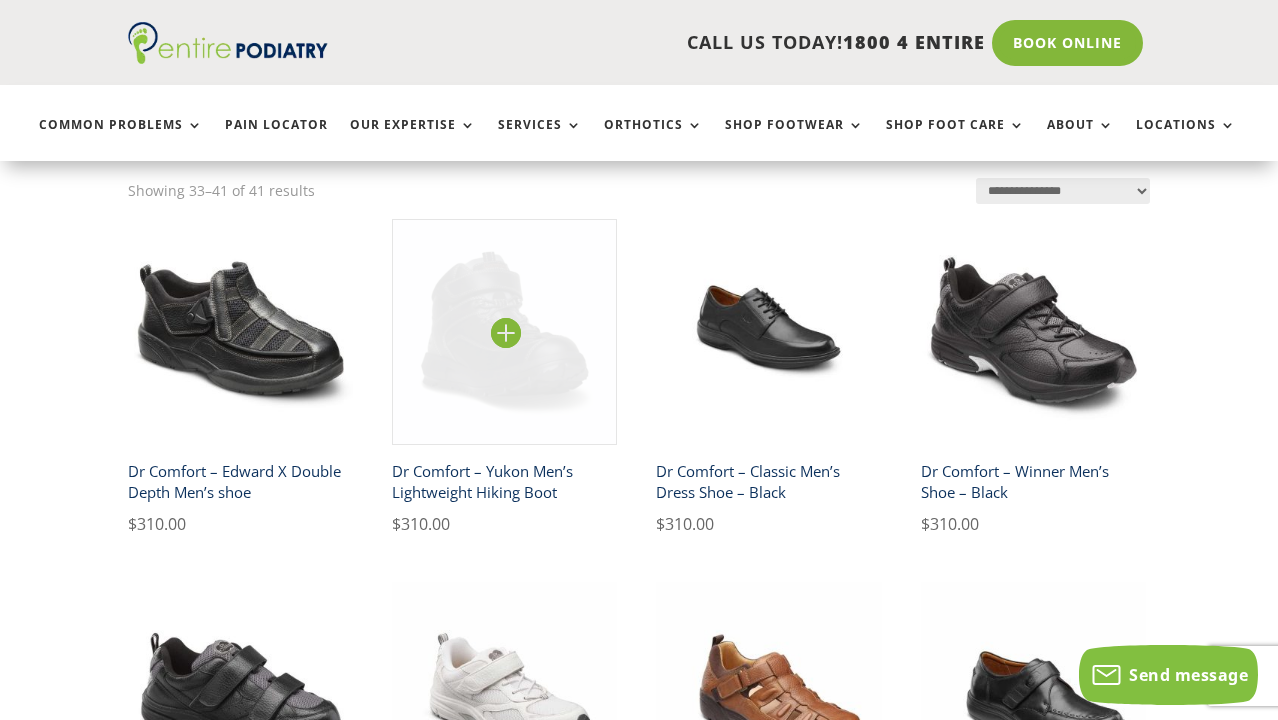 click at bounding box center (504, 331) 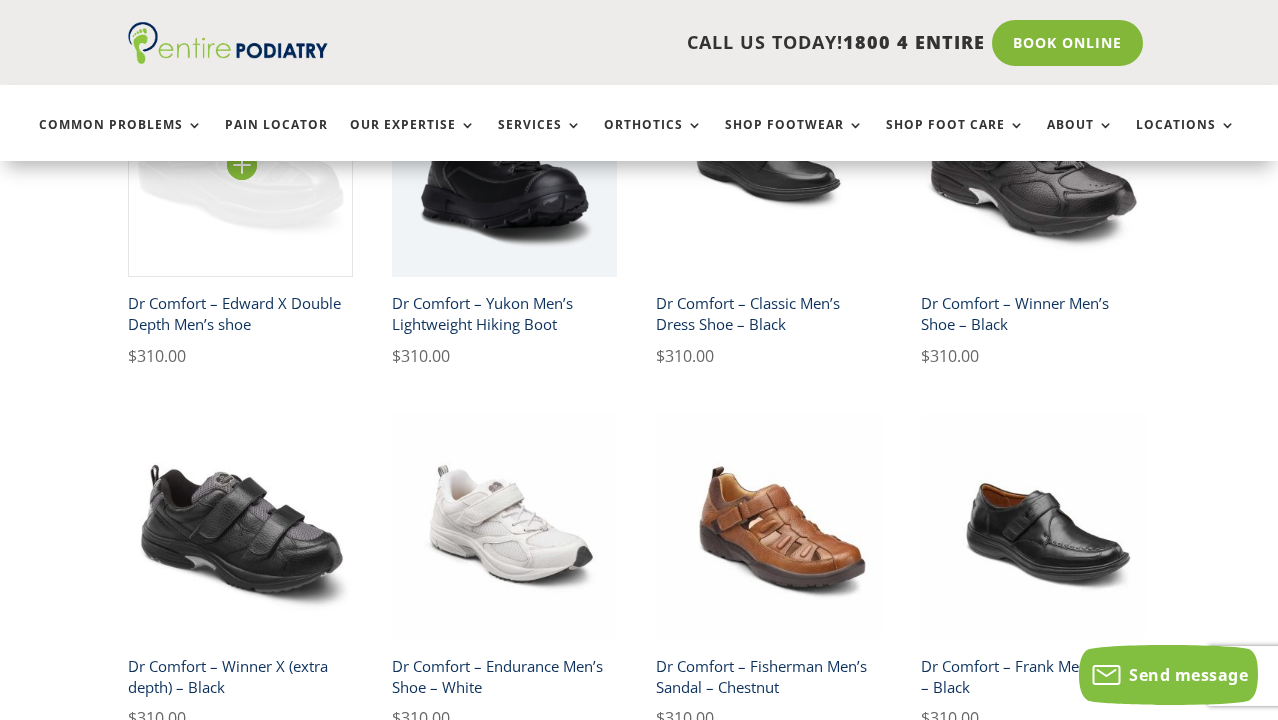 scroll, scrollTop: 215, scrollLeft: 0, axis: vertical 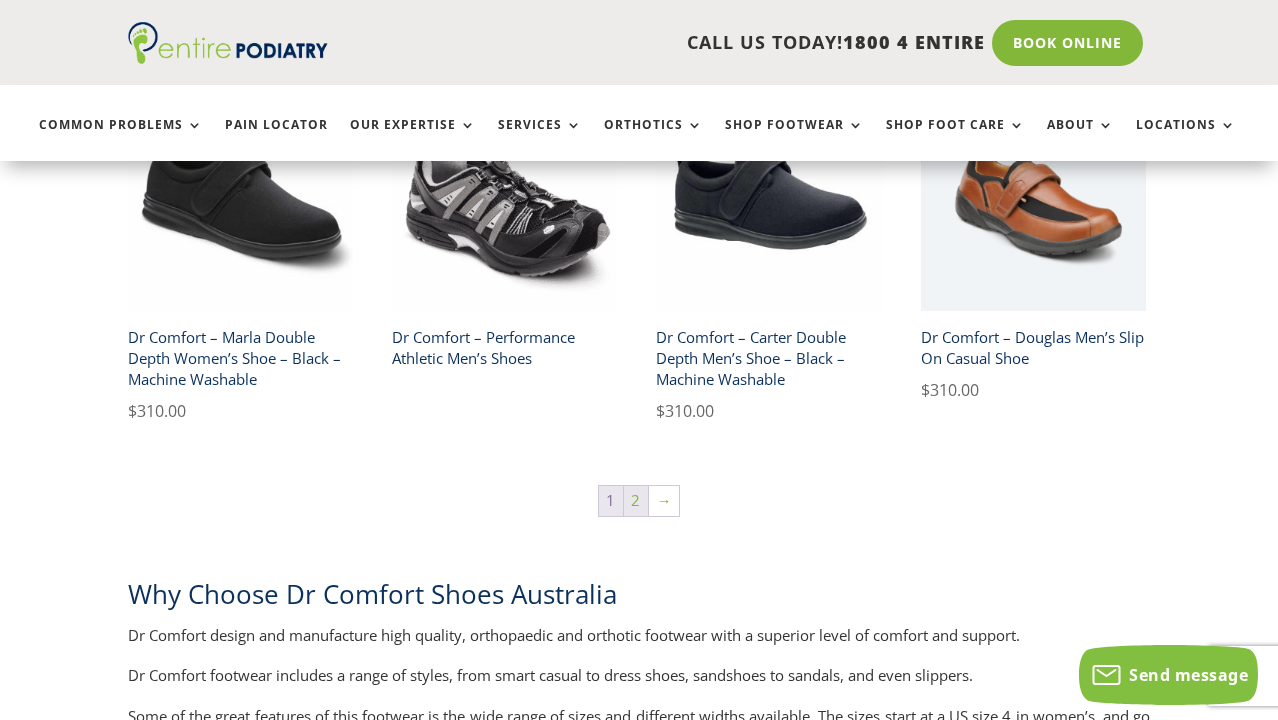 click on "2" at bounding box center (636, 501) 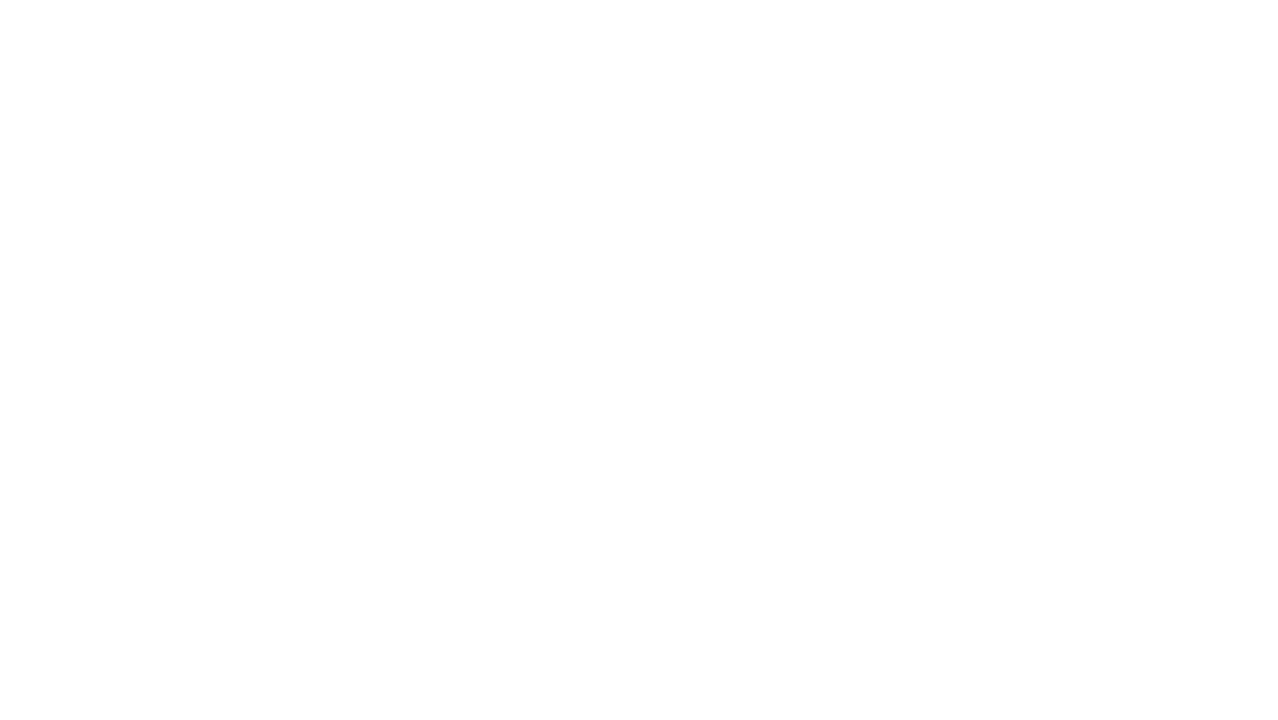 scroll, scrollTop: 0, scrollLeft: 0, axis: both 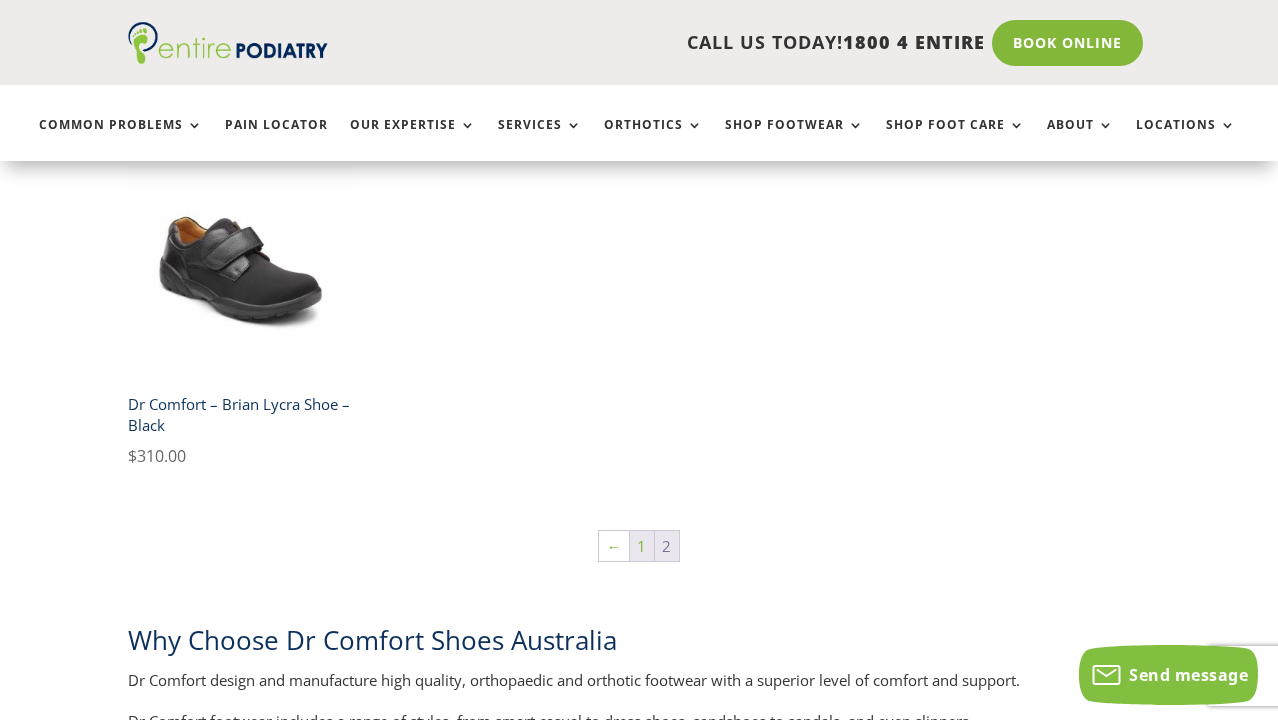 click on "1" at bounding box center [642, 546] 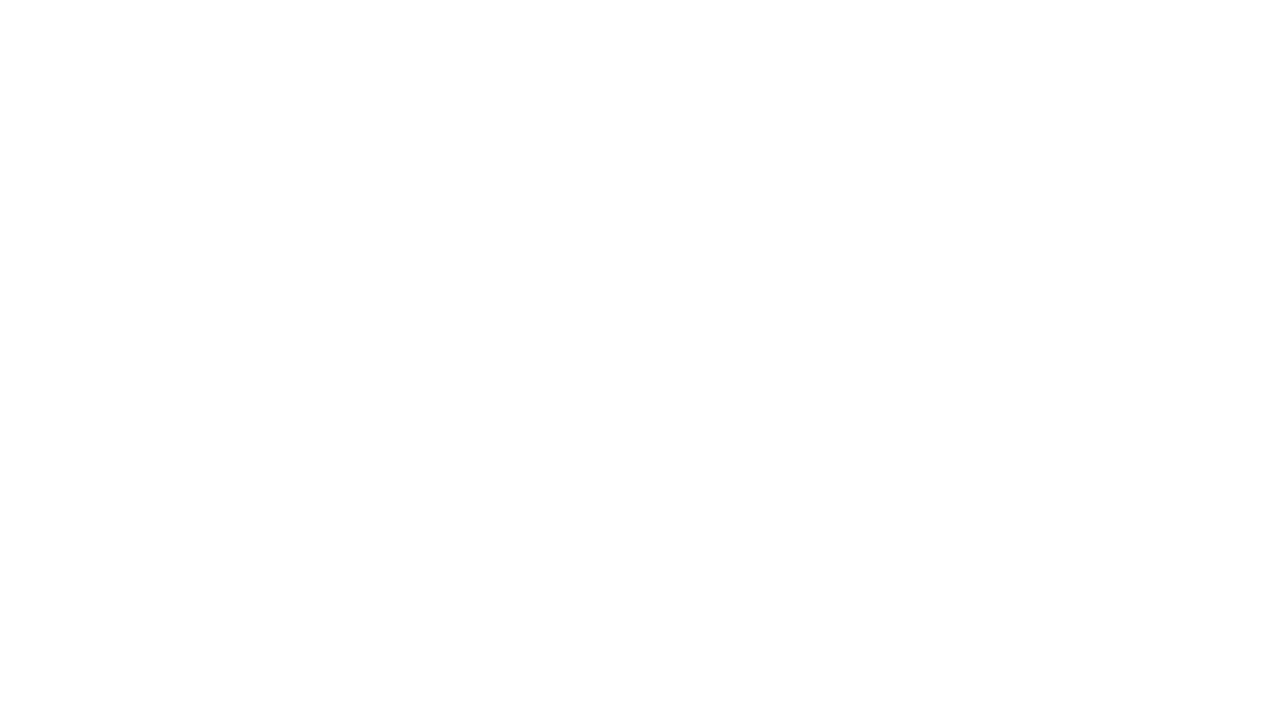 scroll, scrollTop: 0, scrollLeft: 0, axis: both 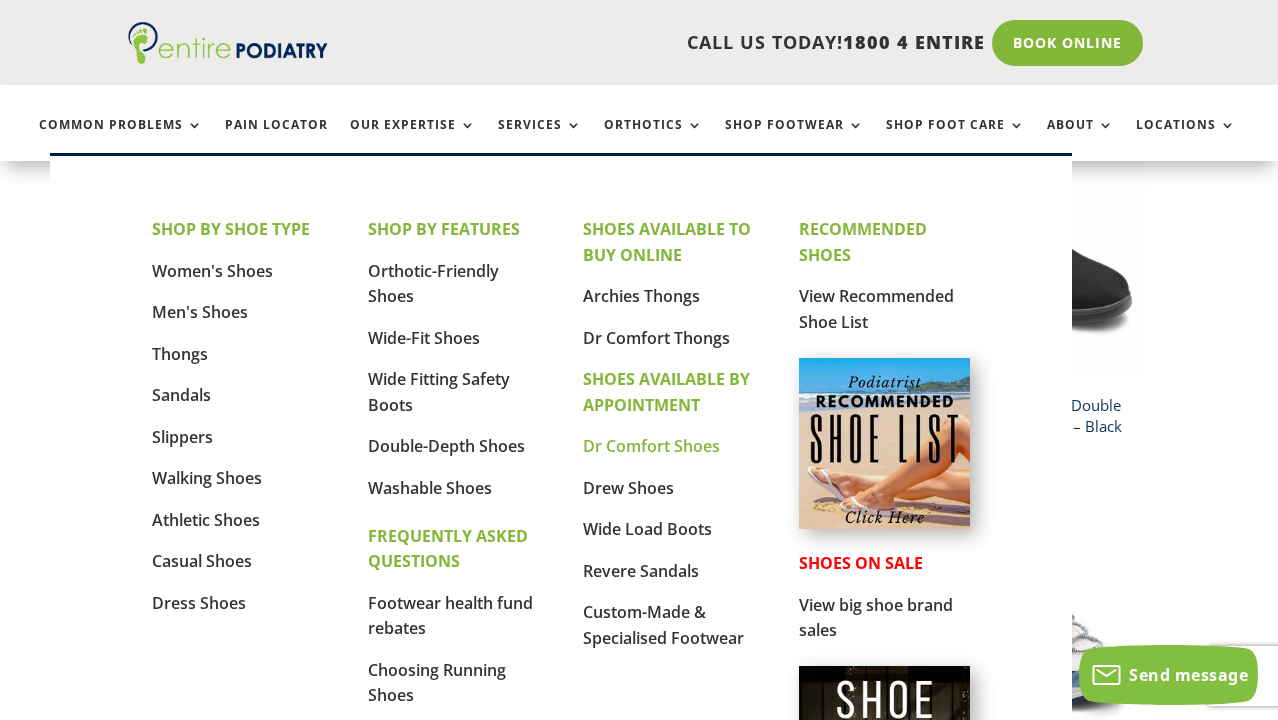 click on "Dr Comfort Shoes" at bounding box center (651, 446) 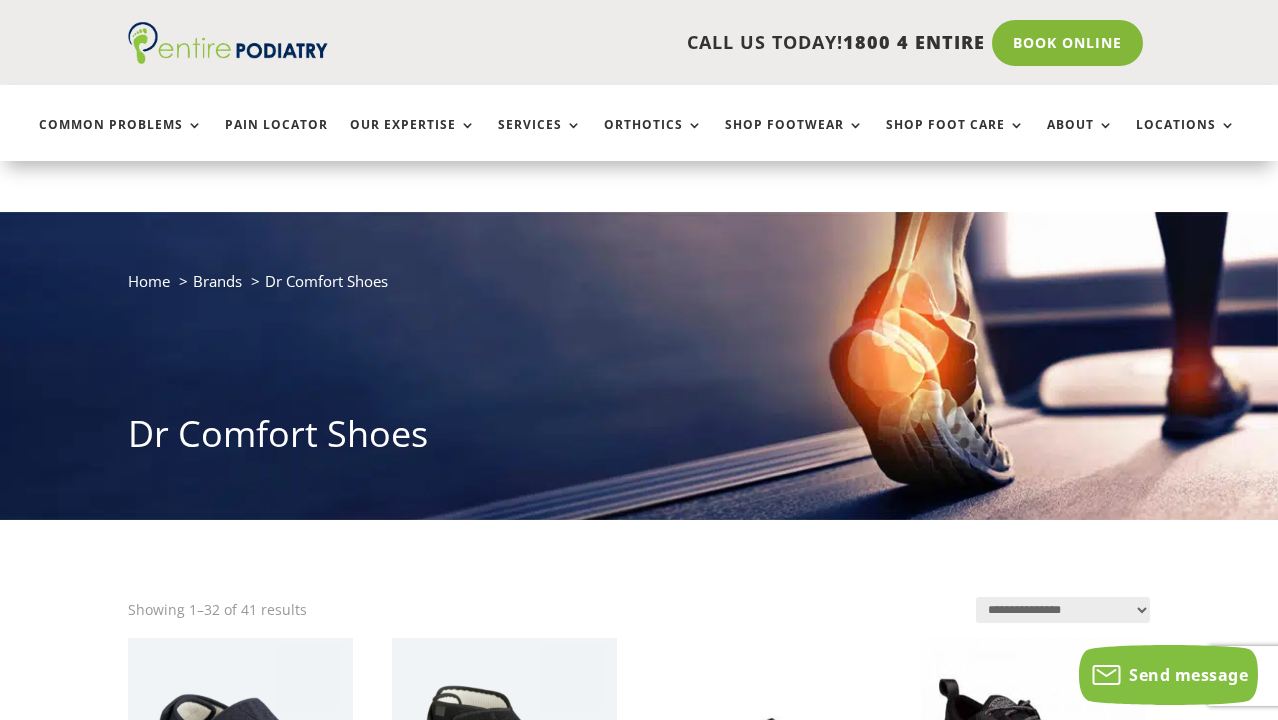 scroll, scrollTop: 1068, scrollLeft: 0, axis: vertical 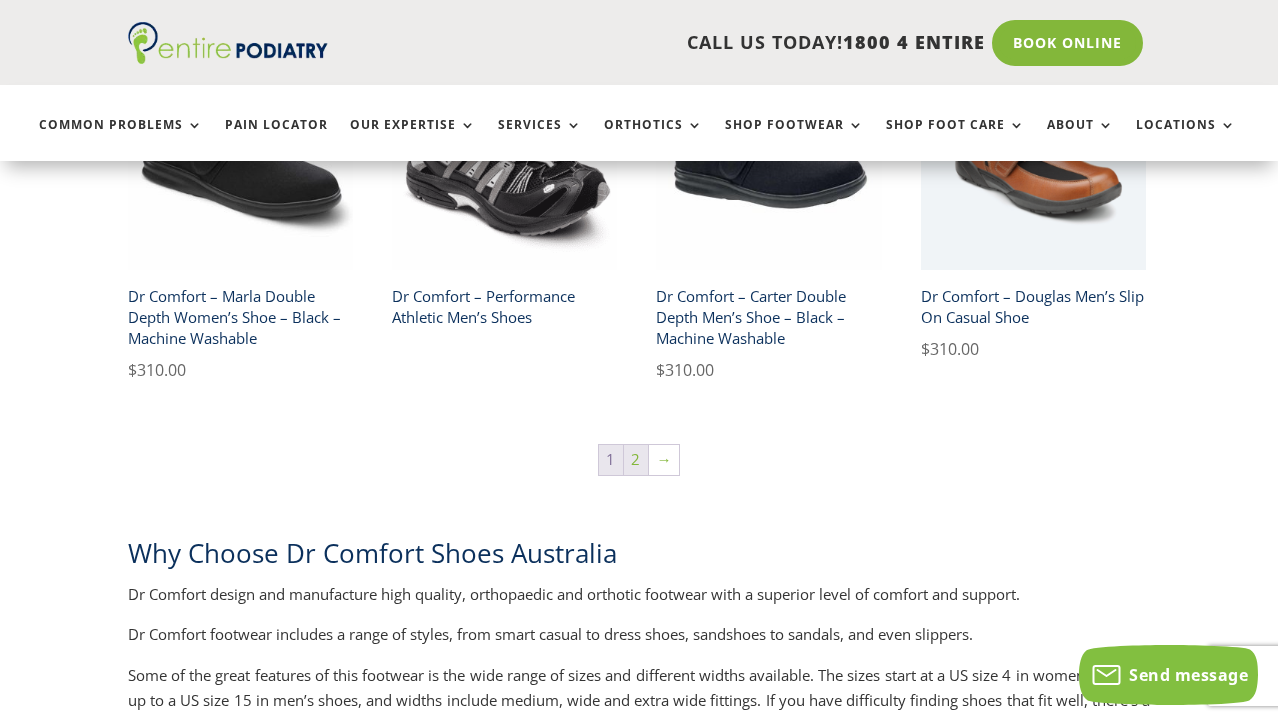 click on "2" at bounding box center (636, 460) 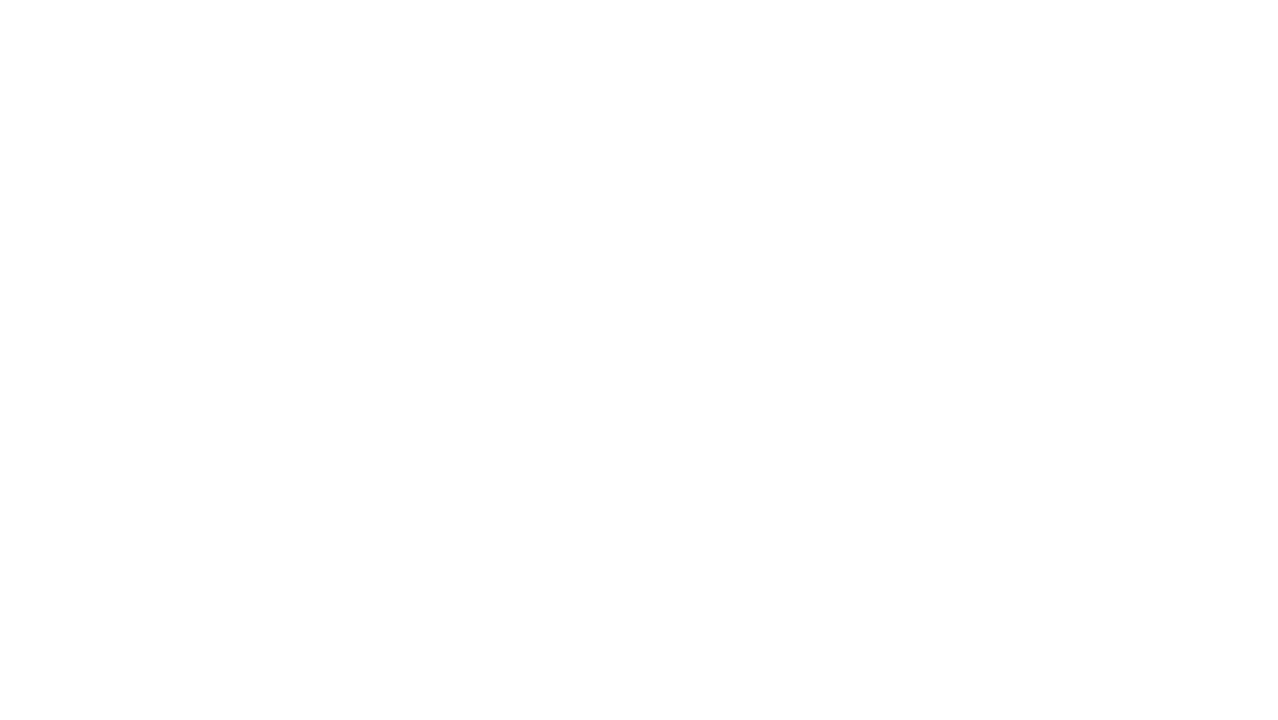 scroll, scrollTop: 0, scrollLeft: 0, axis: both 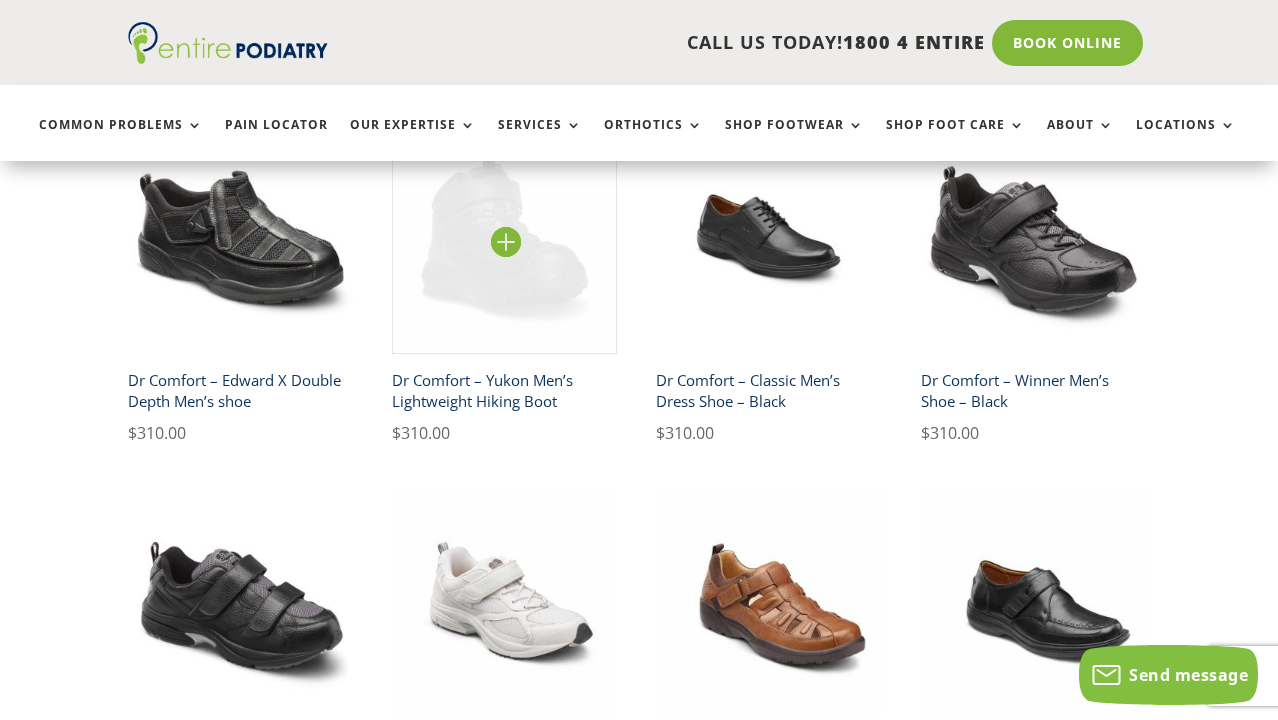 click at bounding box center [504, 240] 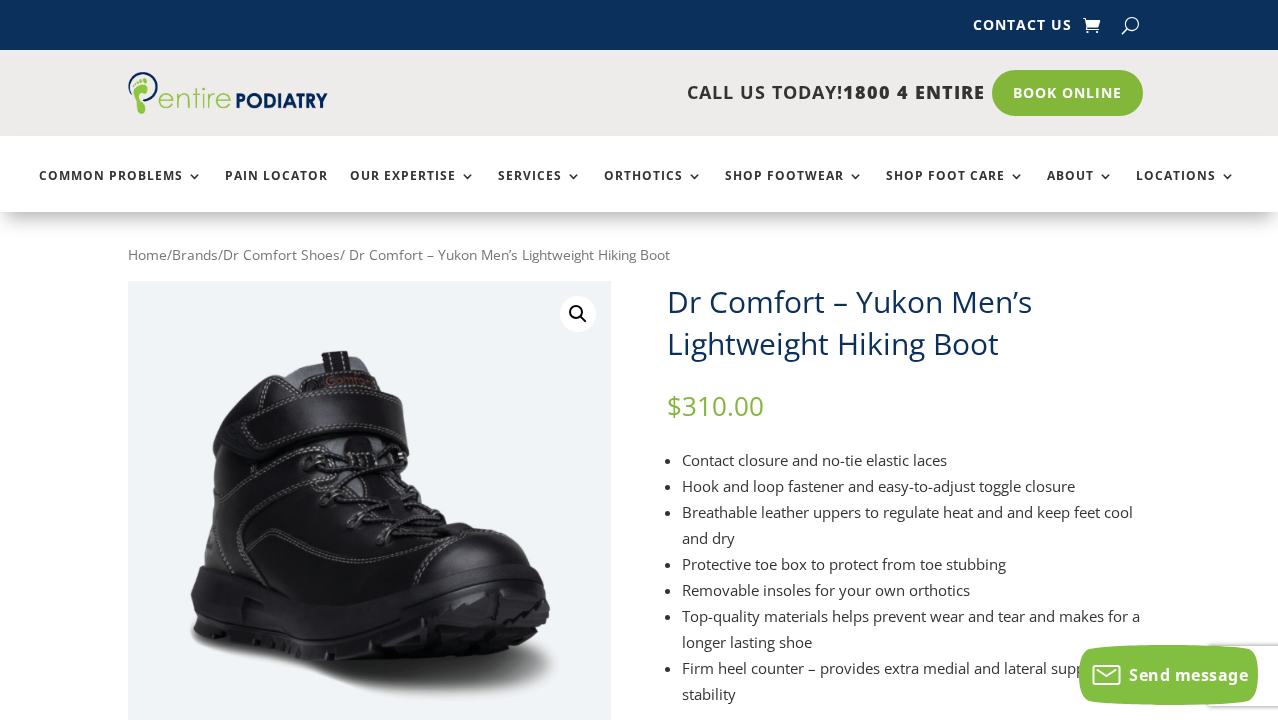 scroll, scrollTop: 0, scrollLeft: 0, axis: both 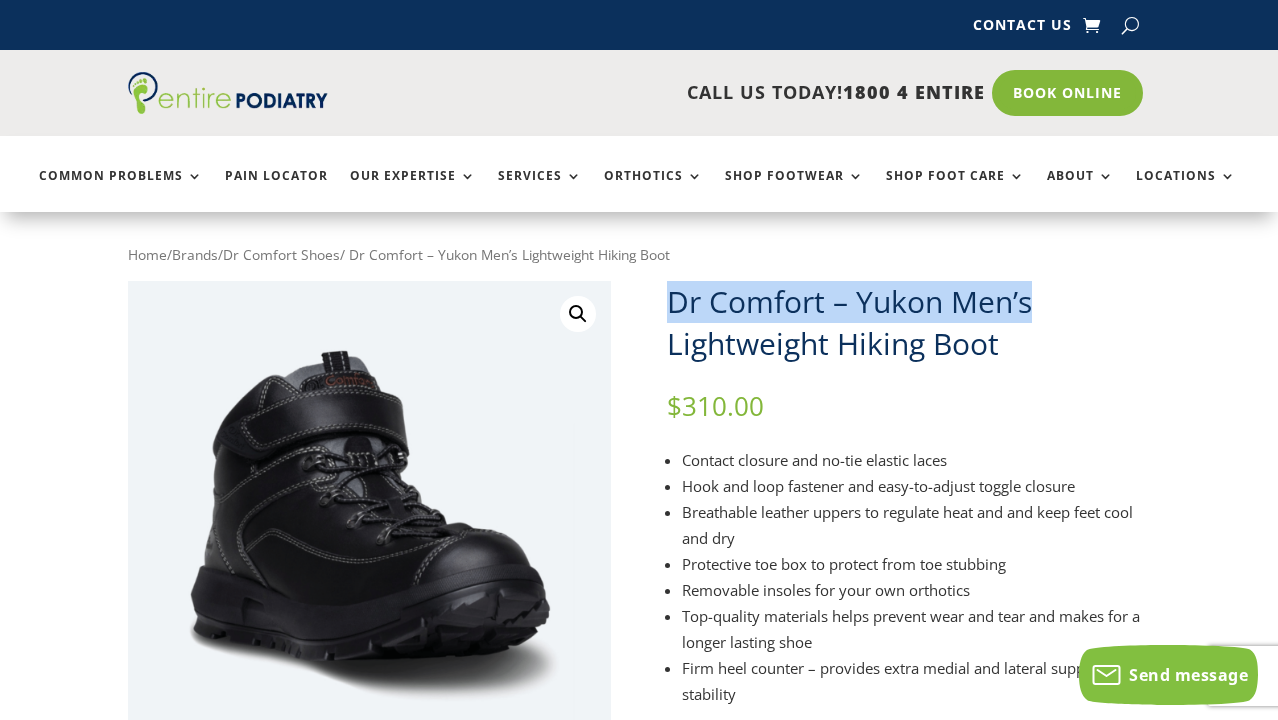 drag, startPoint x: 668, startPoint y: 297, endPoint x: 1035, endPoint y: 302, distance: 367.03406 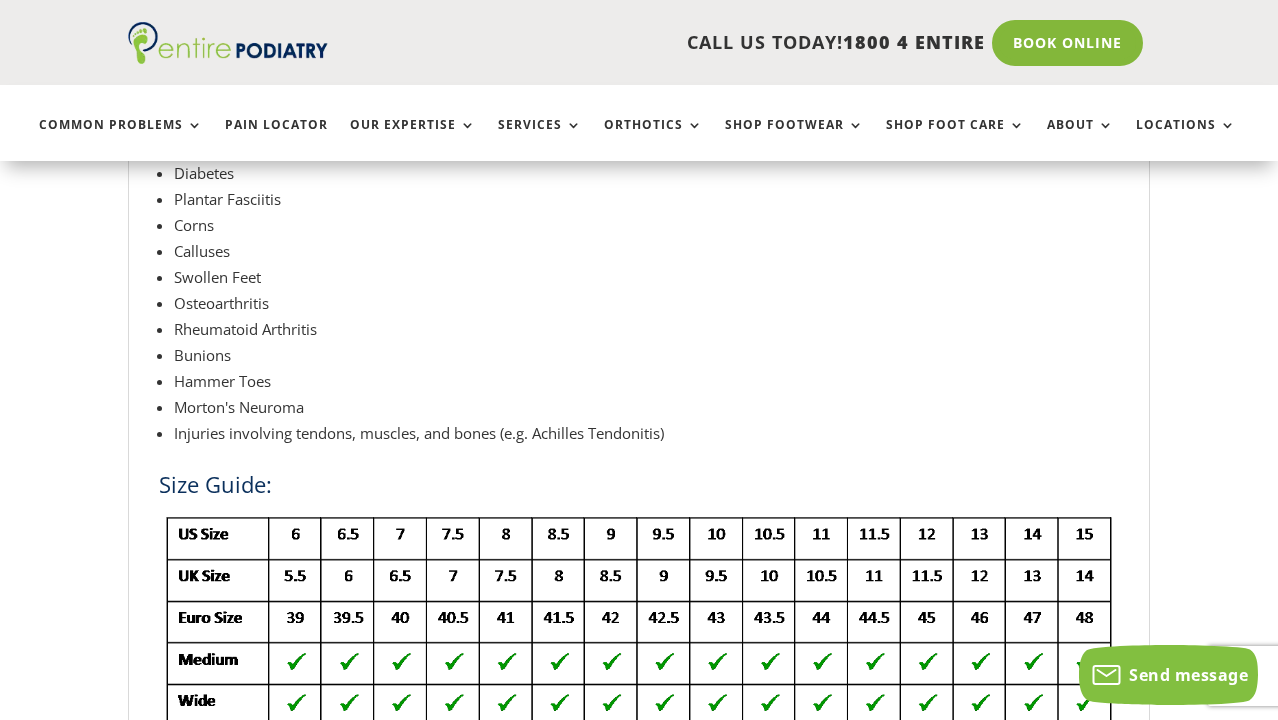scroll, scrollTop: 1863, scrollLeft: 0, axis: vertical 